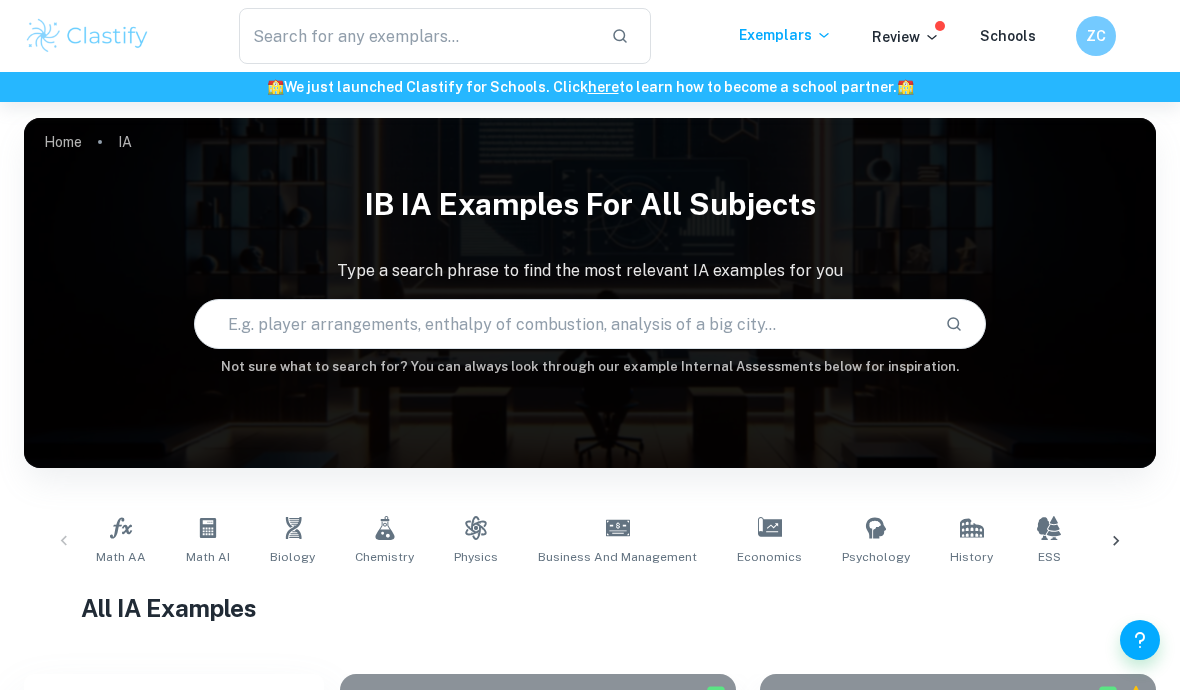 scroll, scrollTop: 0, scrollLeft: 0, axis: both 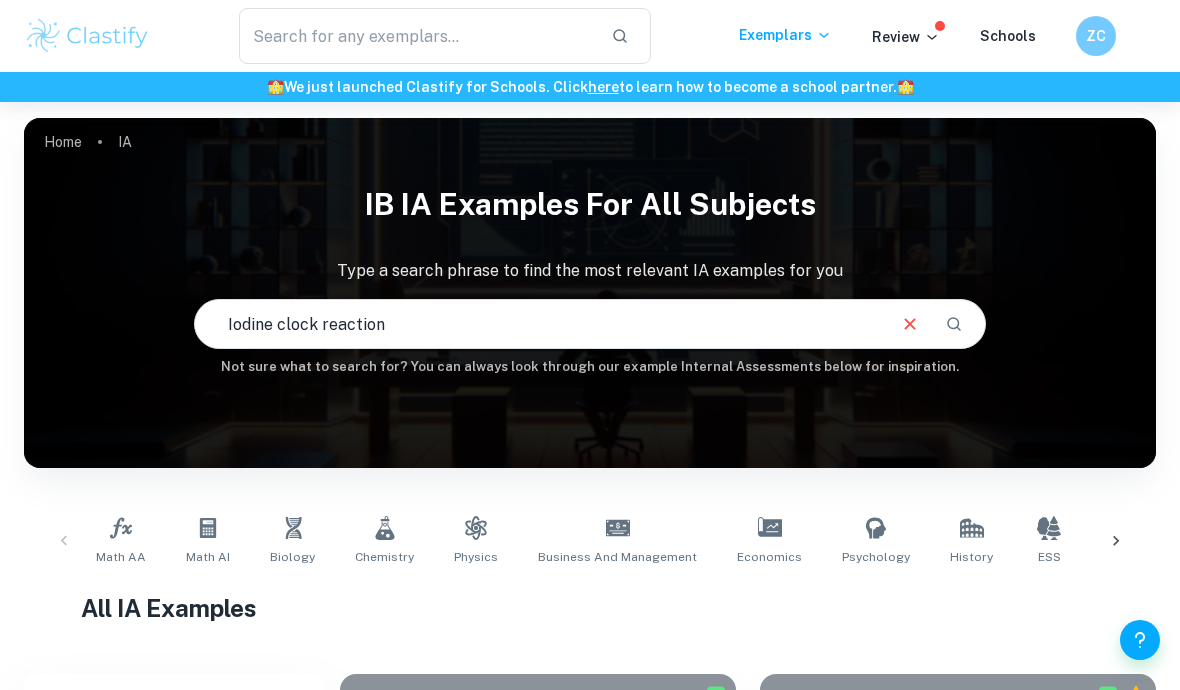 type on "Iodine clock reaction" 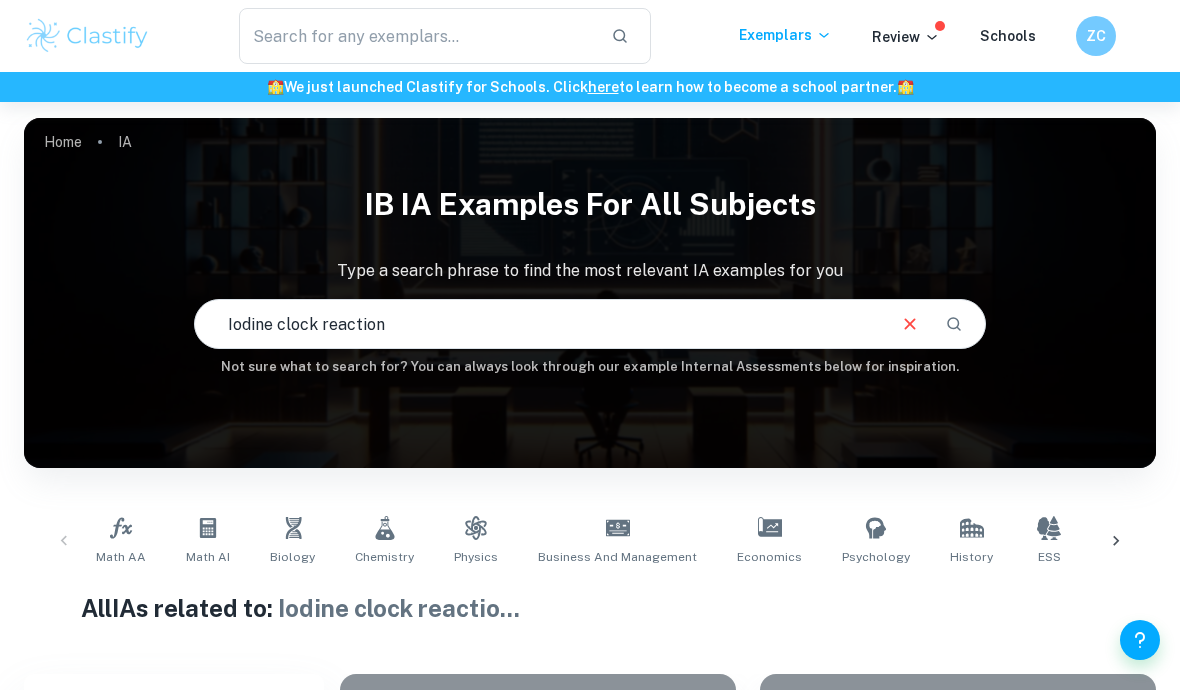 click at bounding box center (954, 324) 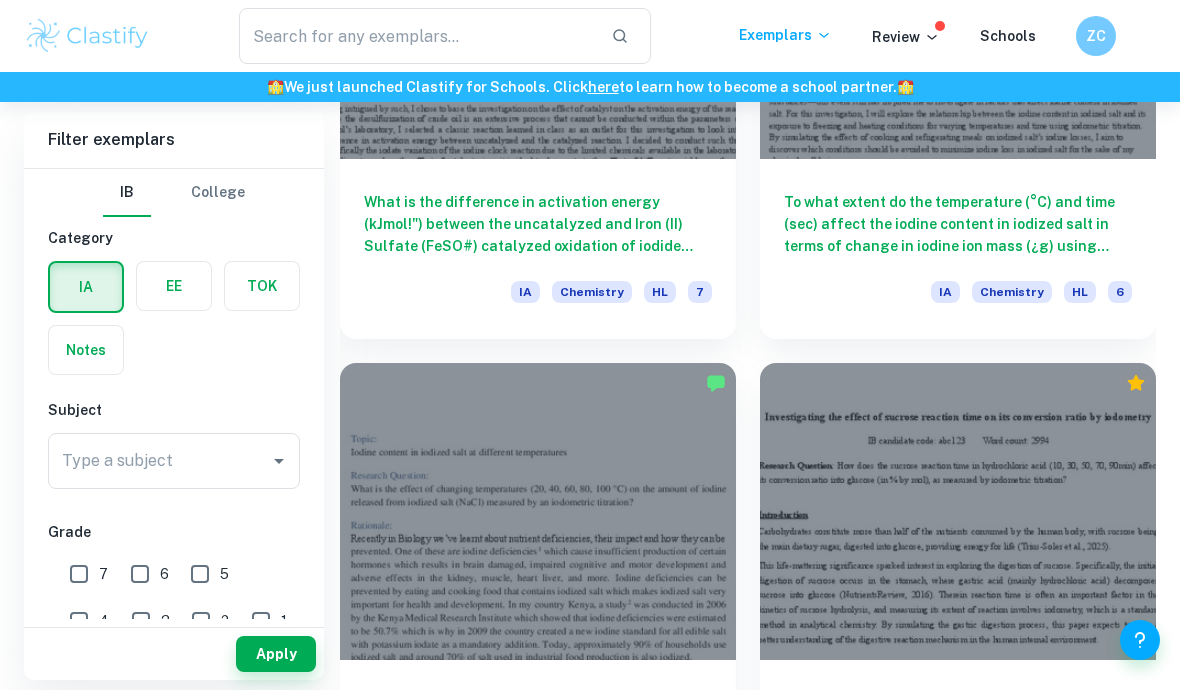 scroll, scrollTop: 2815, scrollLeft: 0, axis: vertical 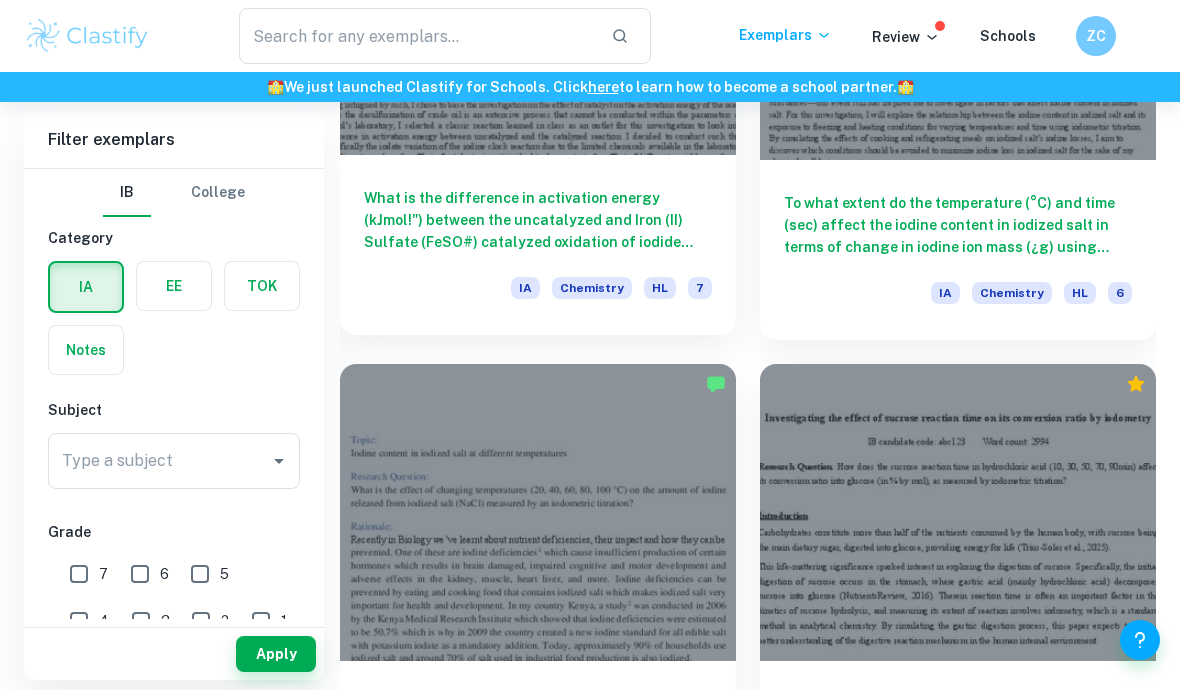 click on "What is the difference in activation energy (kJmol!") between the uncatalyzed and Iron (II) Sulfate (FeSO#) catalyzed
oxidation of iodide ions by potassium iodate (KIO$) in the iodate variation of the iodine clock reaction, determined by
analyzing the rate of reaction at different temperatures (10.0°C, 20.0°C, 30.0°C, 40.0°C, 50.0°C)?n" at bounding box center (538, 220) 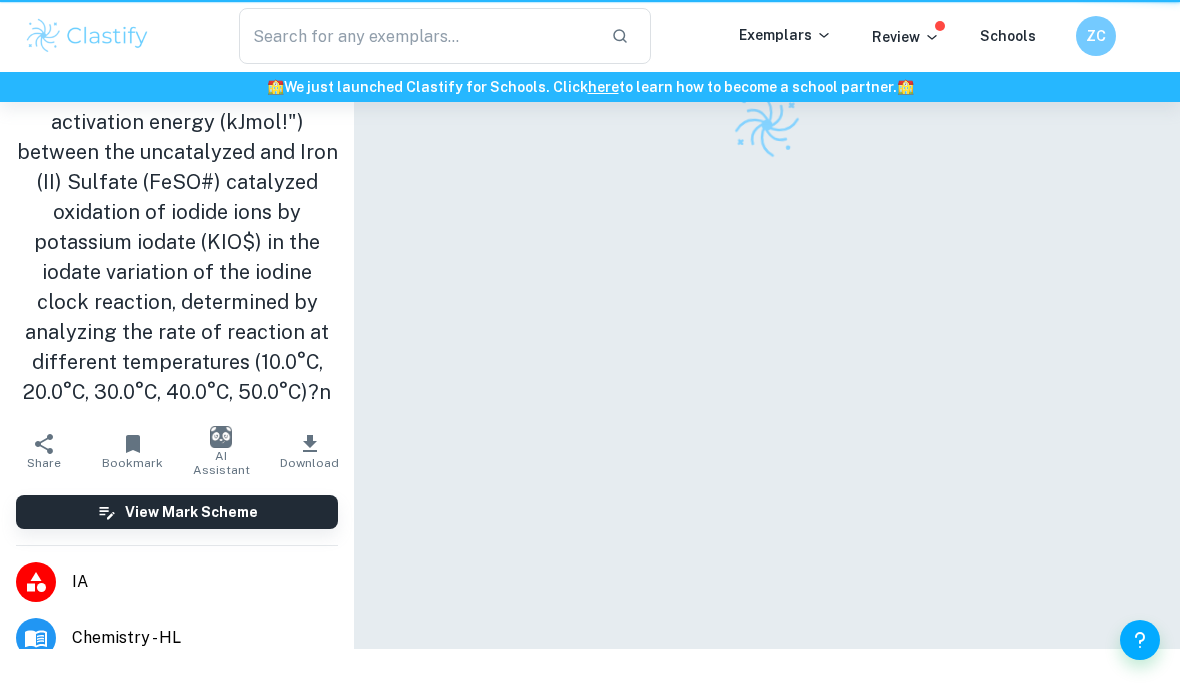 scroll, scrollTop: 0, scrollLeft: 0, axis: both 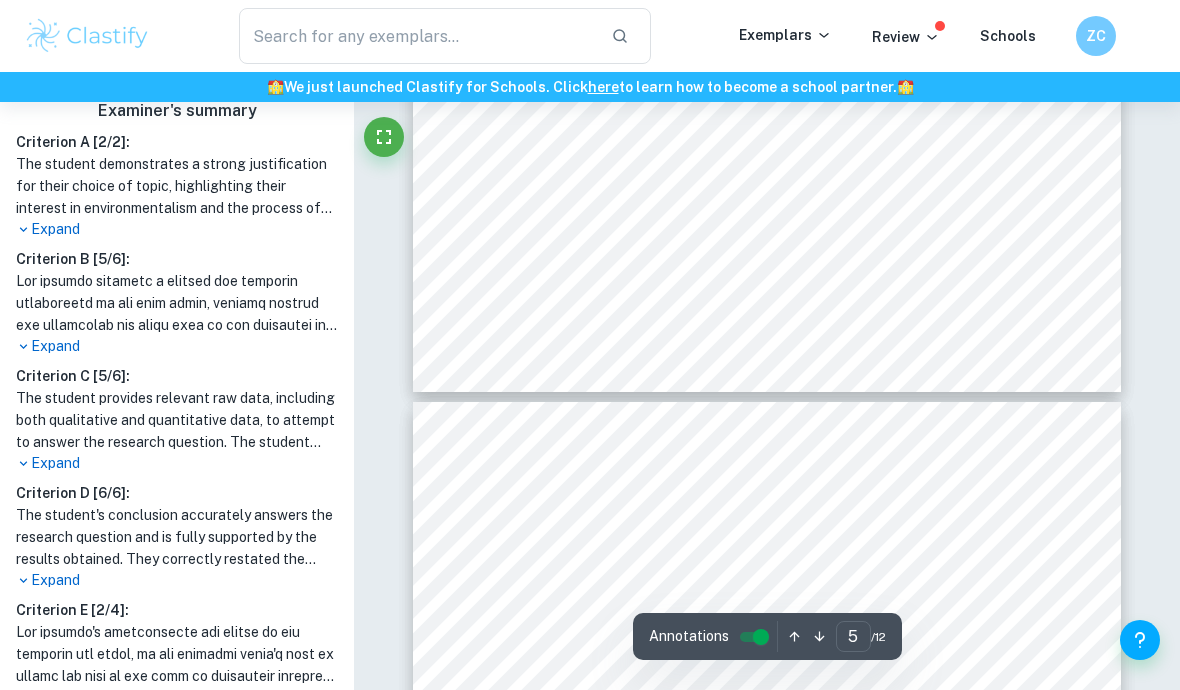 type on "6" 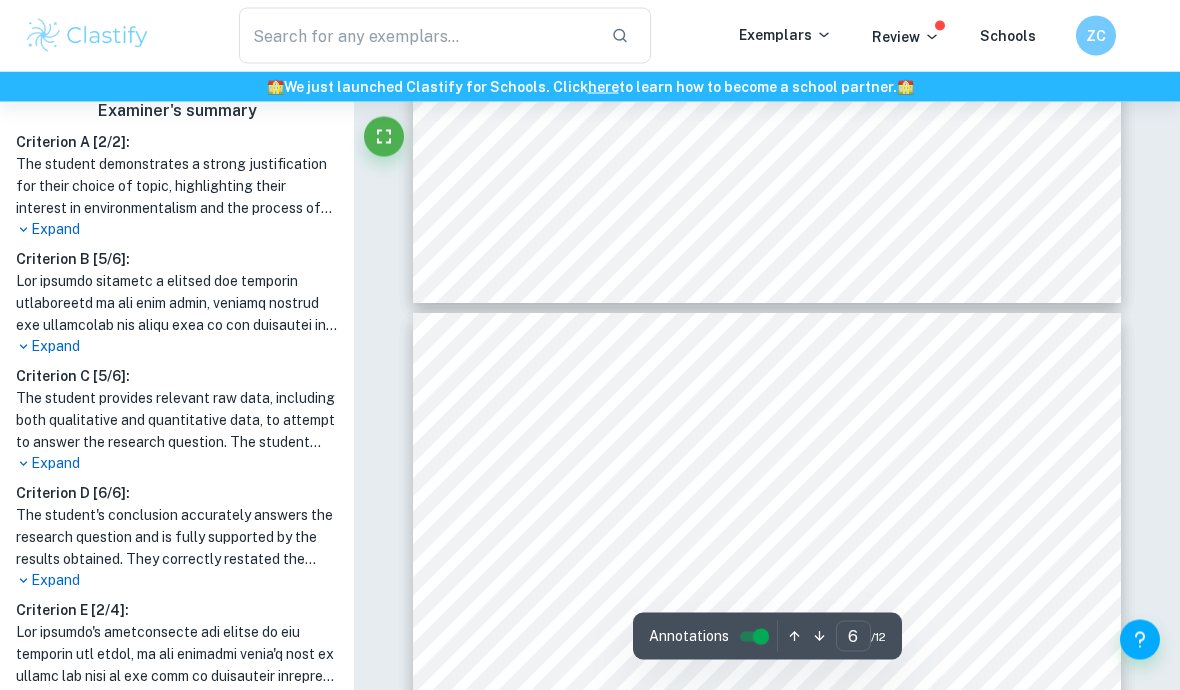 scroll, scrollTop: 4980, scrollLeft: 0, axis: vertical 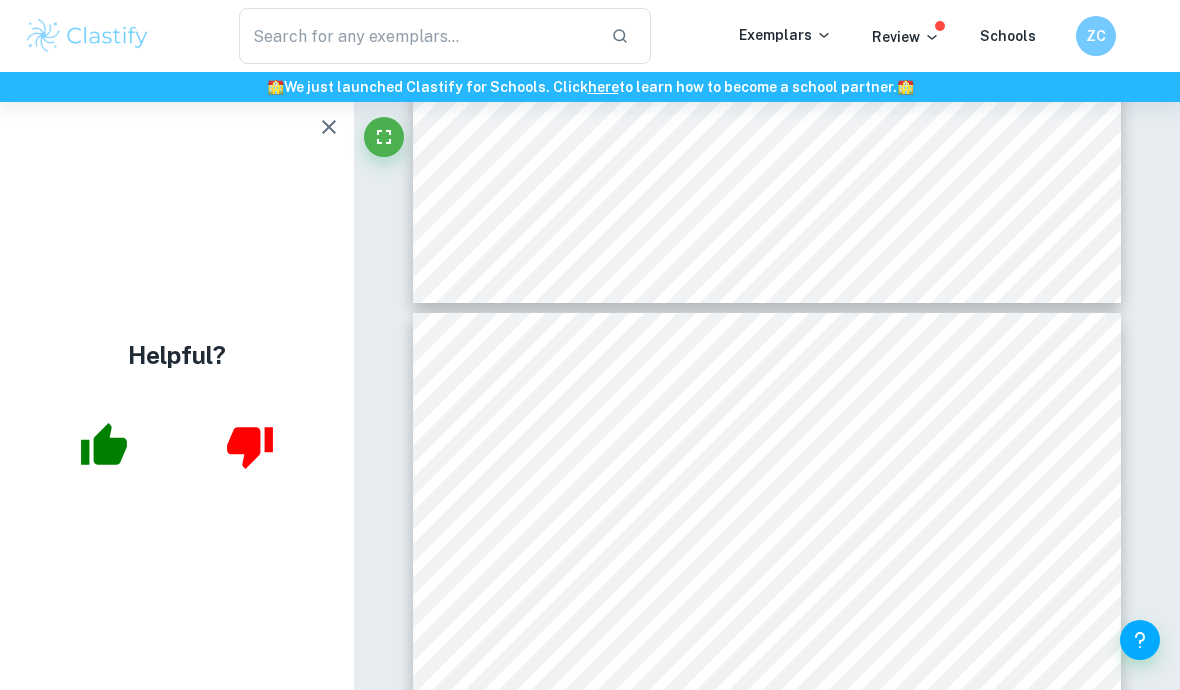 click on "ZC" at bounding box center (1096, 36) 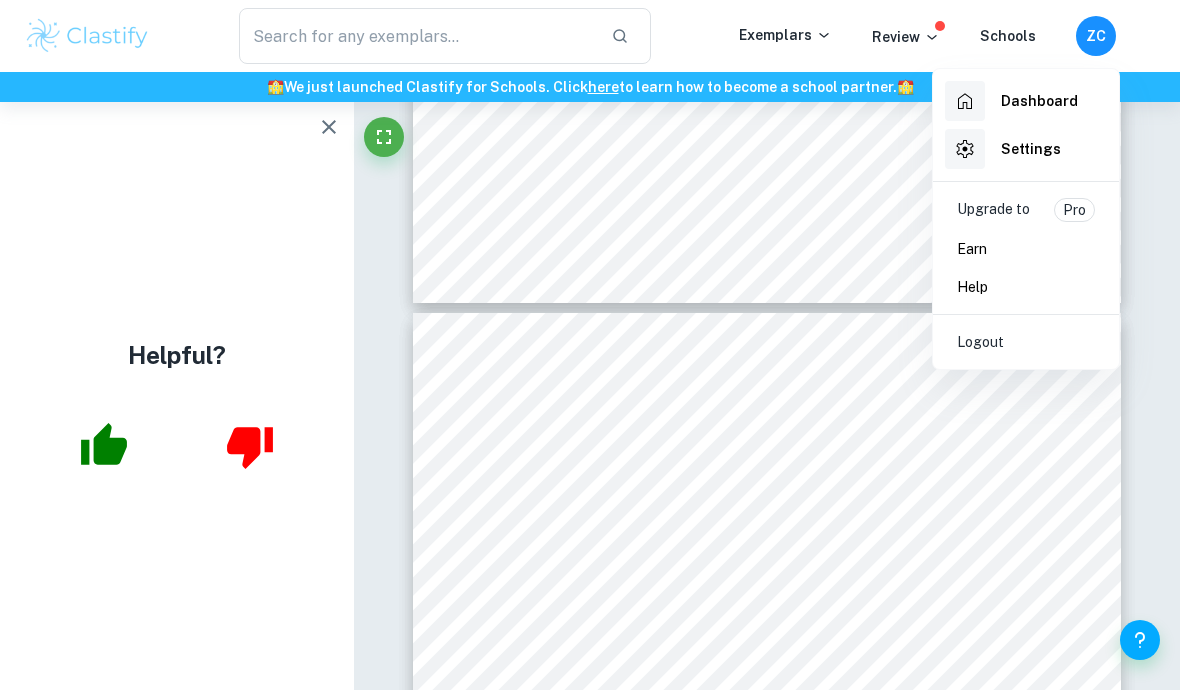 click on "Settings" at bounding box center (1031, 149) 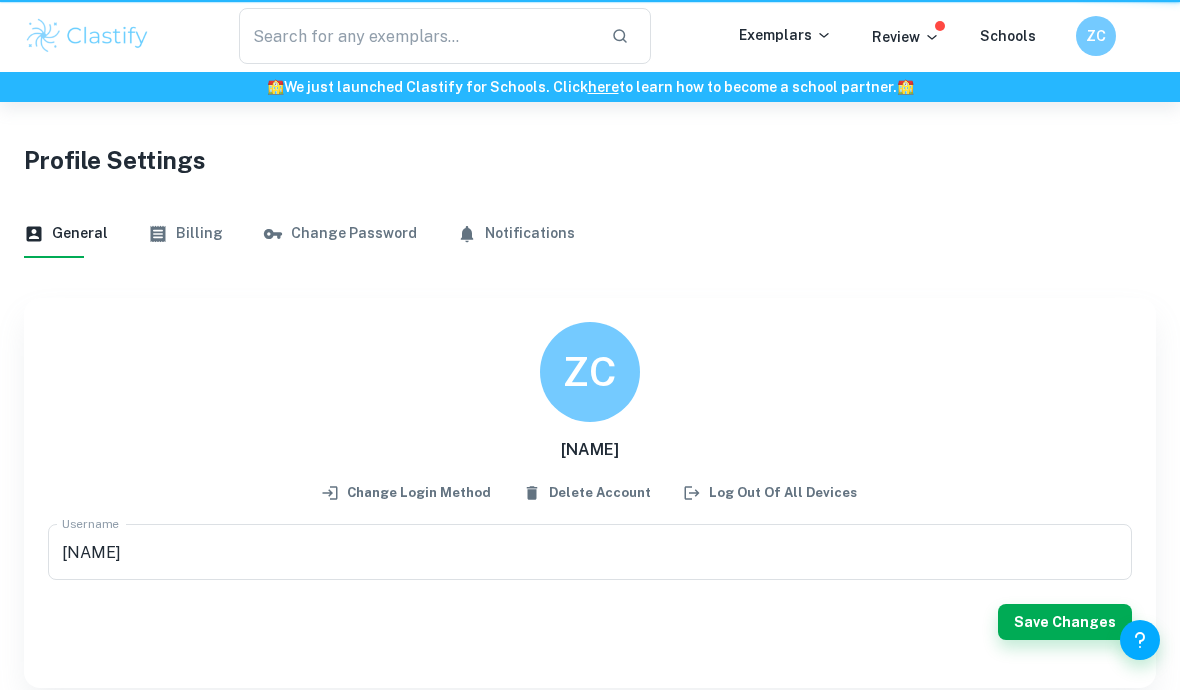 scroll, scrollTop: 15, scrollLeft: 0, axis: vertical 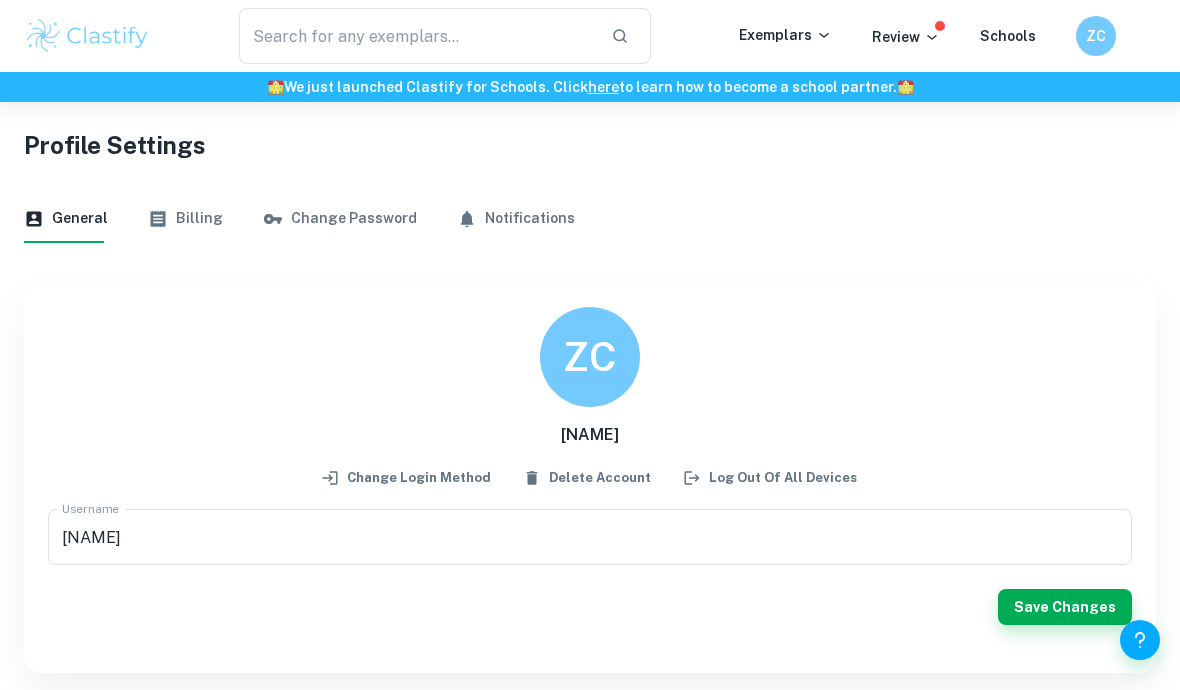 click on "Billing" at bounding box center (185, 219) 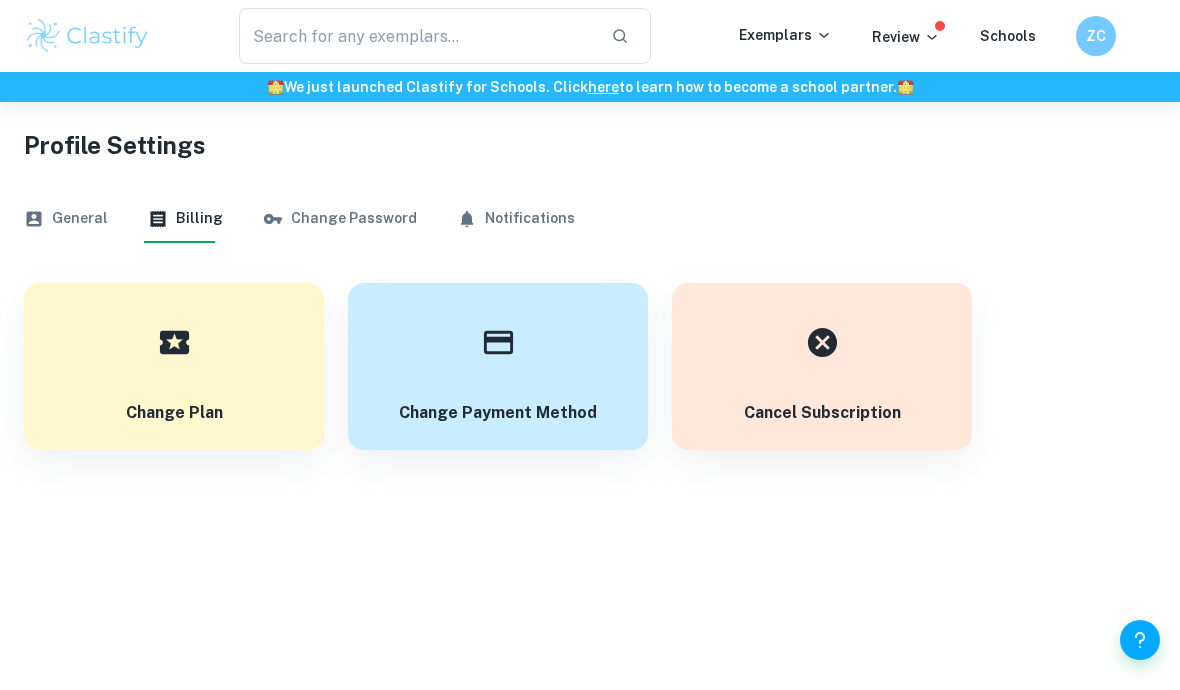 click on "General" at bounding box center [66, 219] 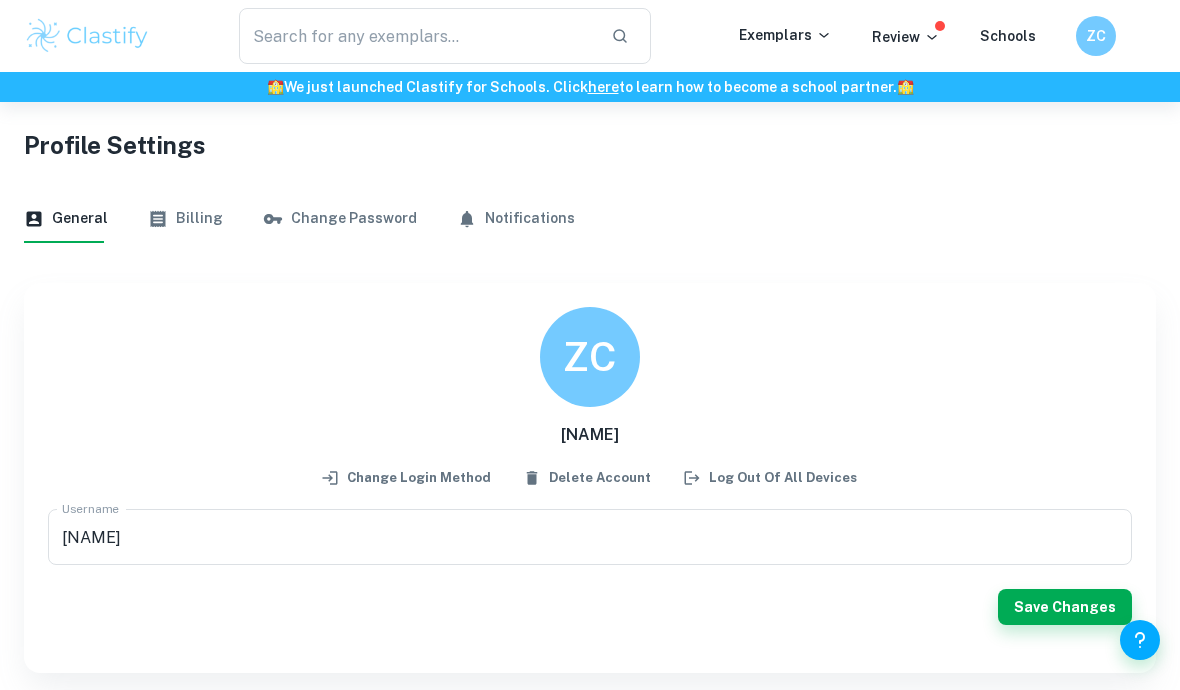 click on "ZC" at bounding box center [1096, 36] 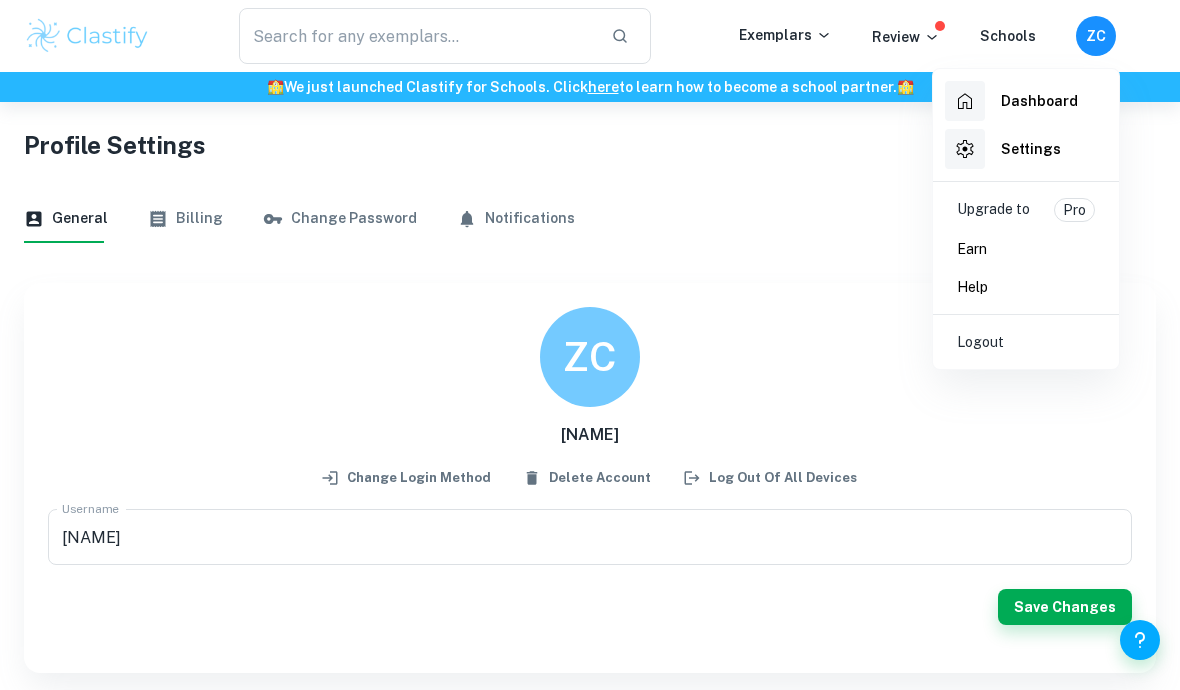 scroll, scrollTop: 0, scrollLeft: 0, axis: both 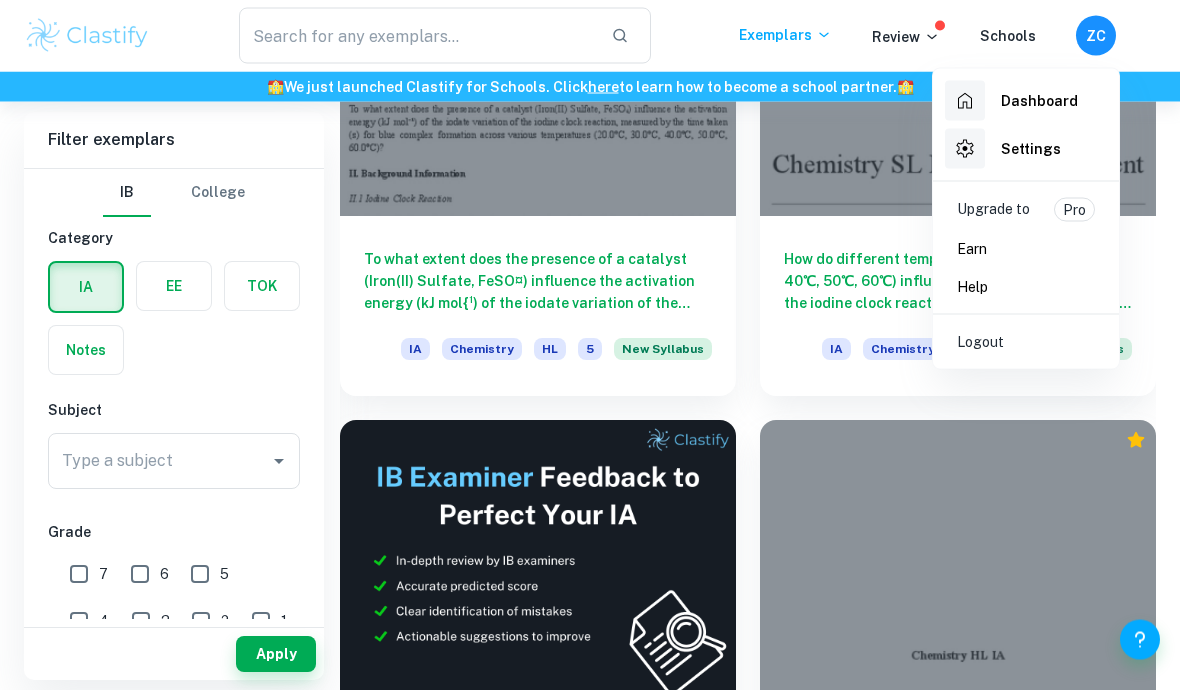 click at bounding box center (590, 345) 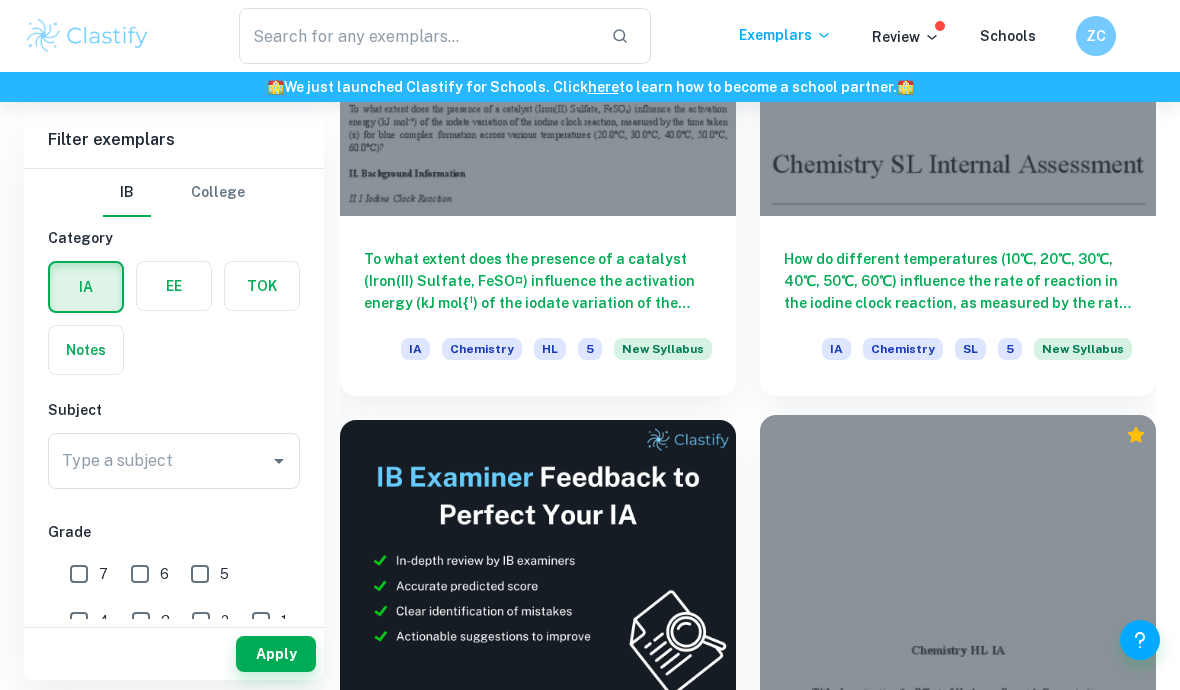 click at bounding box center [958, 563] 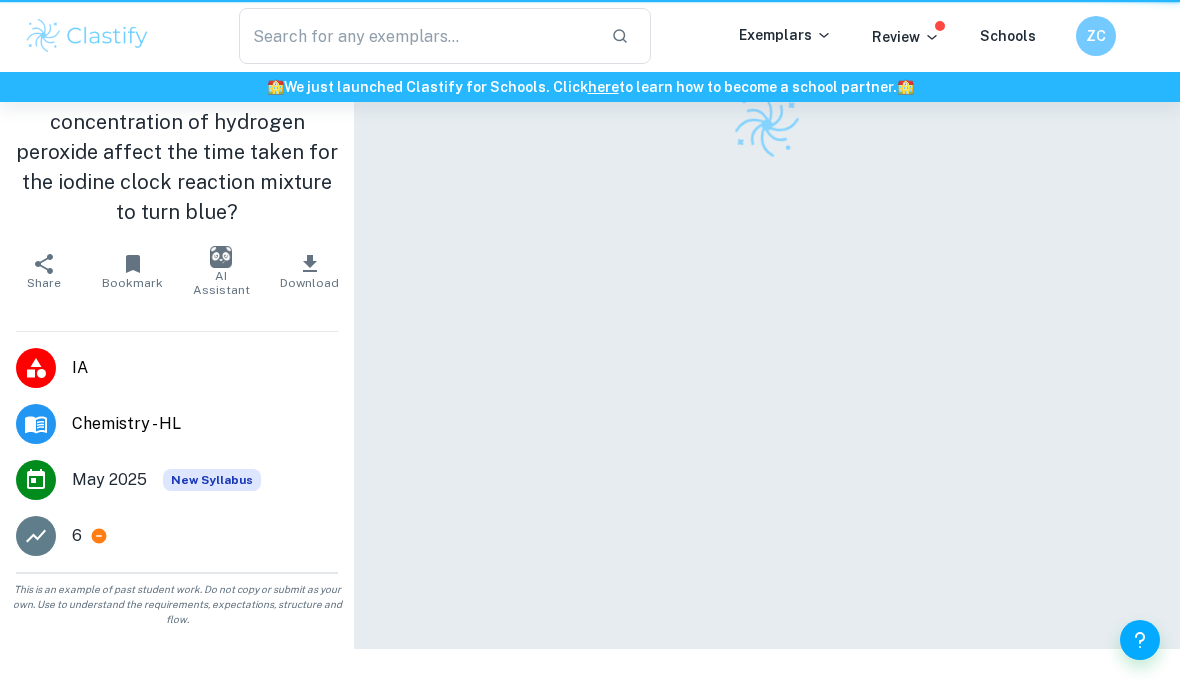 scroll, scrollTop: 0, scrollLeft: 0, axis: both 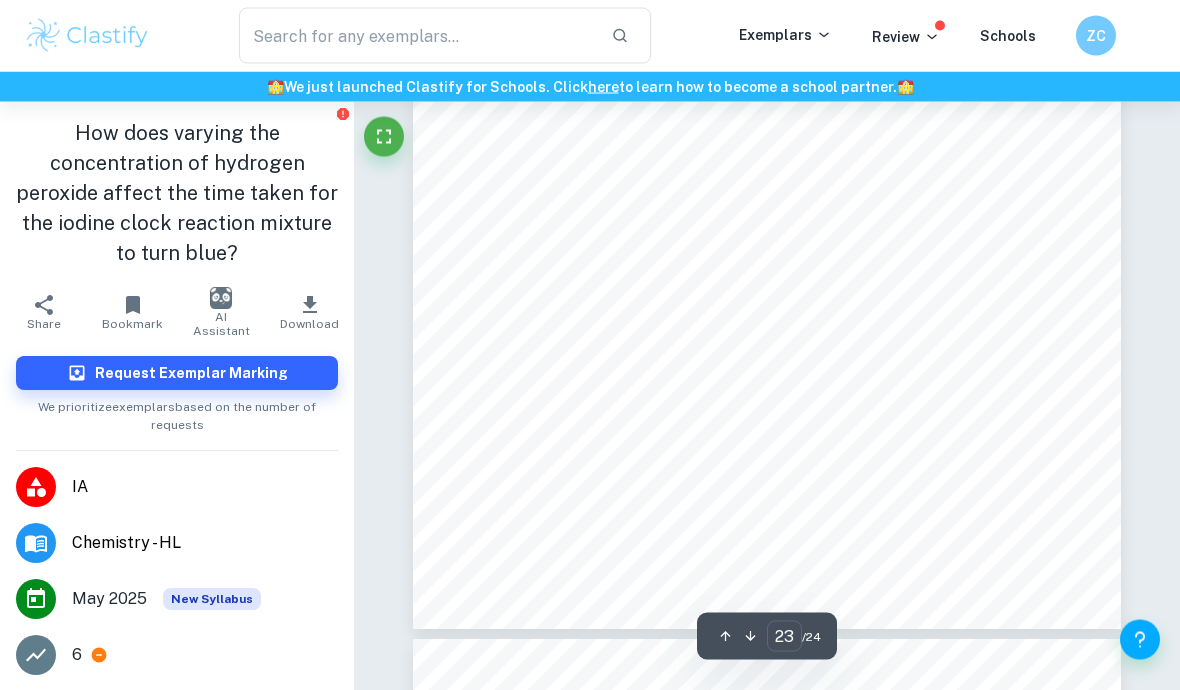 type on "24" 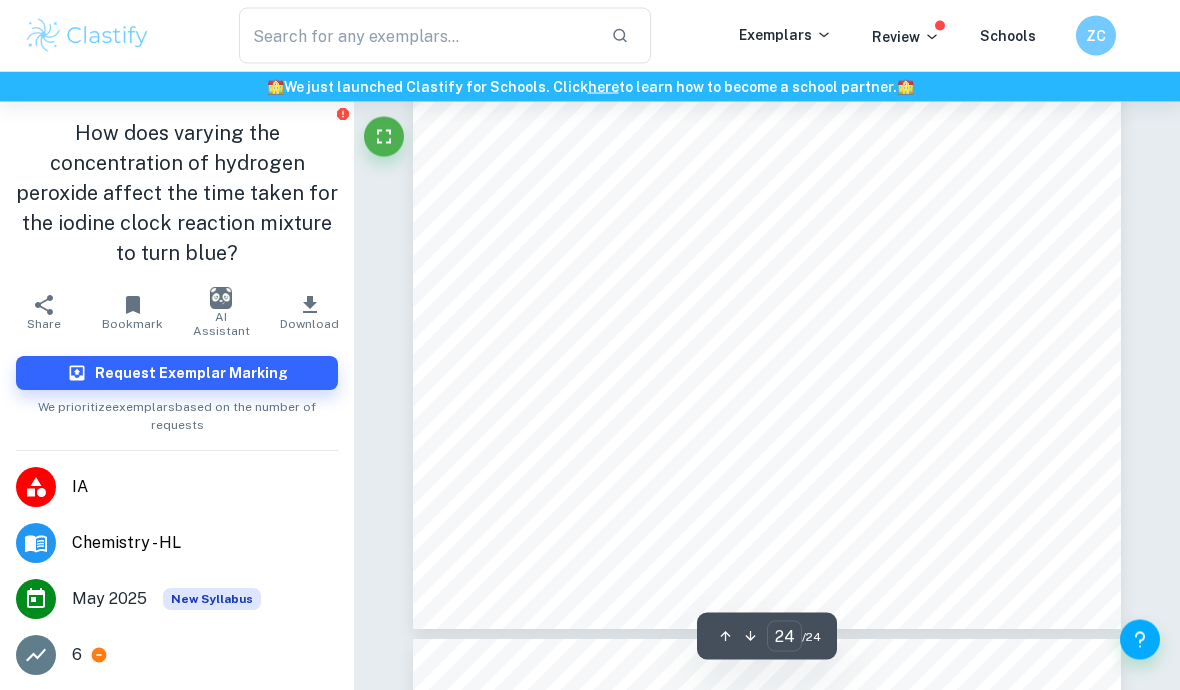 scroll, scrollTop: 23711, scrollLeft: 0, axis: vertical 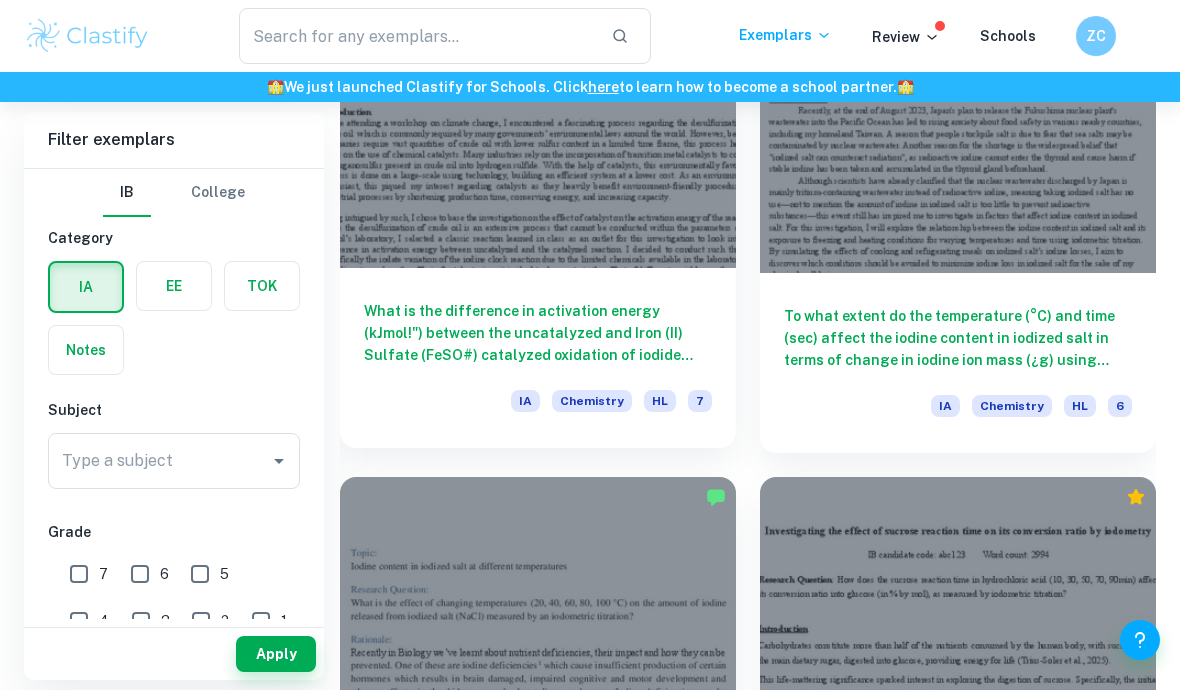 click at bounding box center (538, 119) 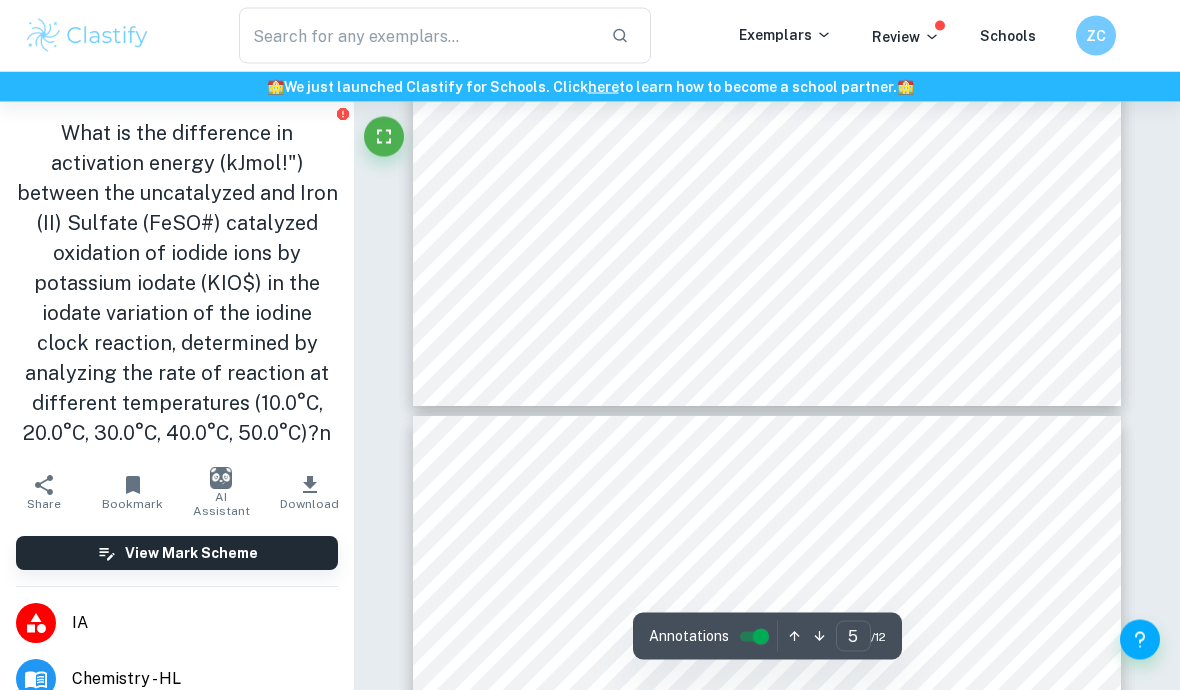 scroll, scrollTop: 4844, scrollLeft: 0, axis: vertical 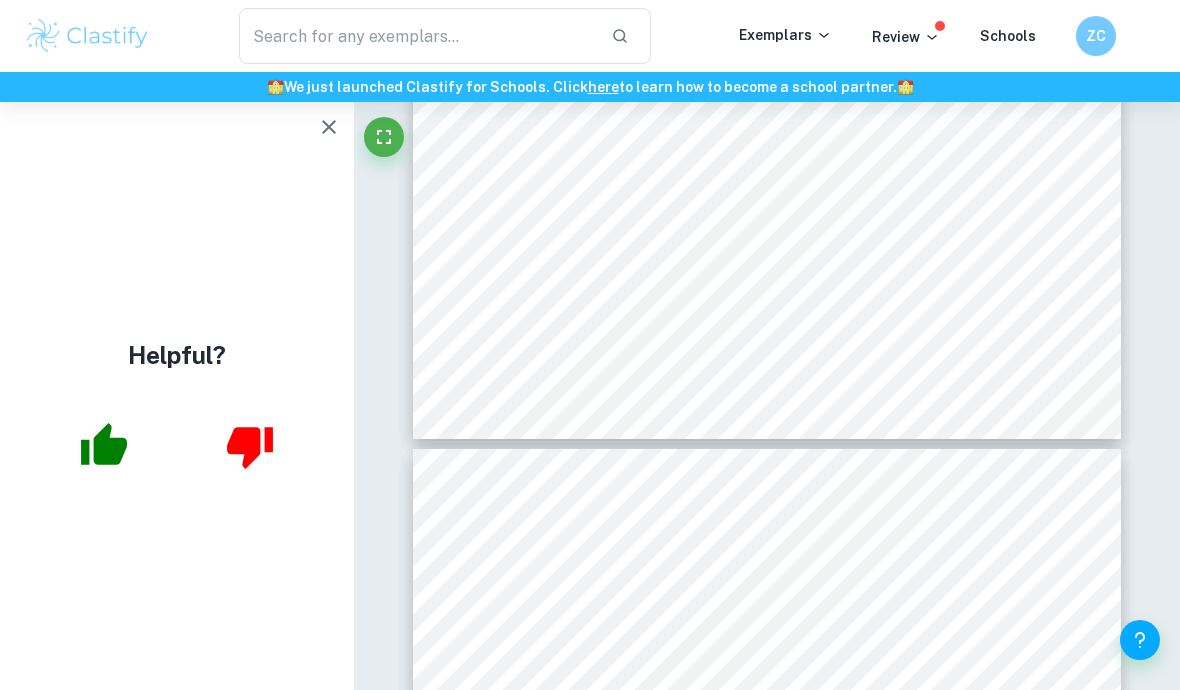 click at bounding box center (329, 127) 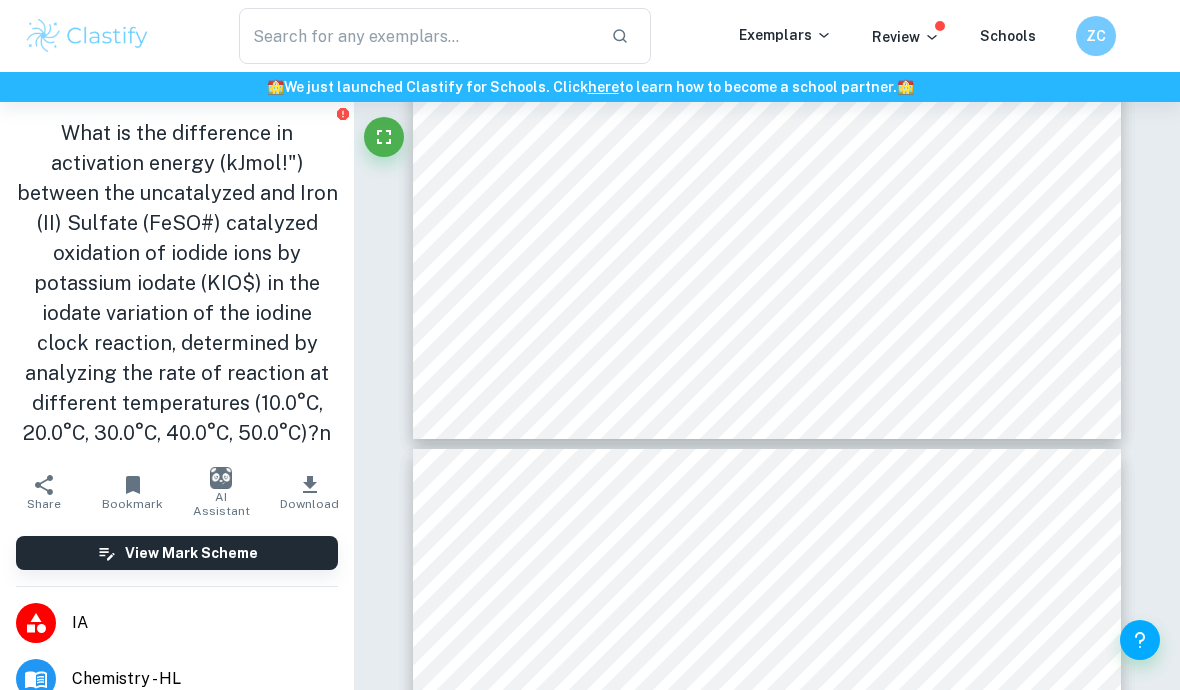 click on "What is the difference in activation energy (kJmol!") between the uncatalyzed and Iron (II) Sulfate (FeSO#) catalyzed
oxidation of iodide ions by potassium iodate (KIO$) in the iodate variation of the iodine clock reaction, determined by
analyzing the rate of reaction at different temperatures (10.0°C, 20.0°C, 30.0°C, 40.0°C, 50.0°C)?n" at bounding box center [177, 283] 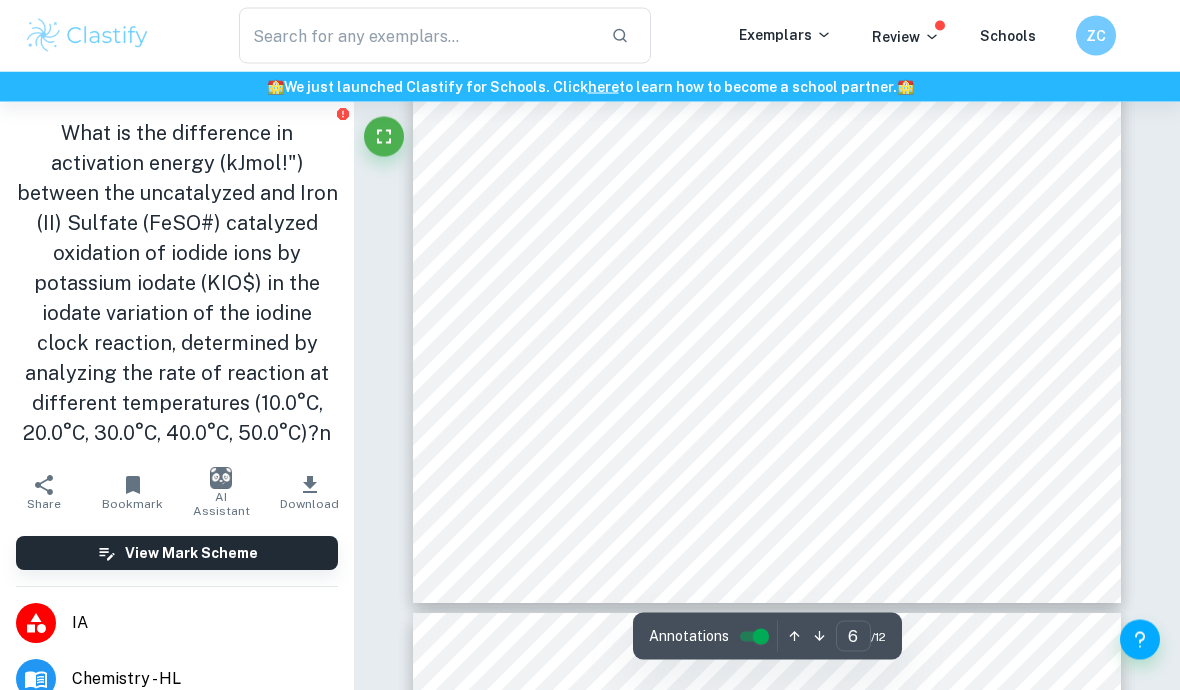 scroll, scrollTop: 5691, scrollLeft: 0, axis: vertical 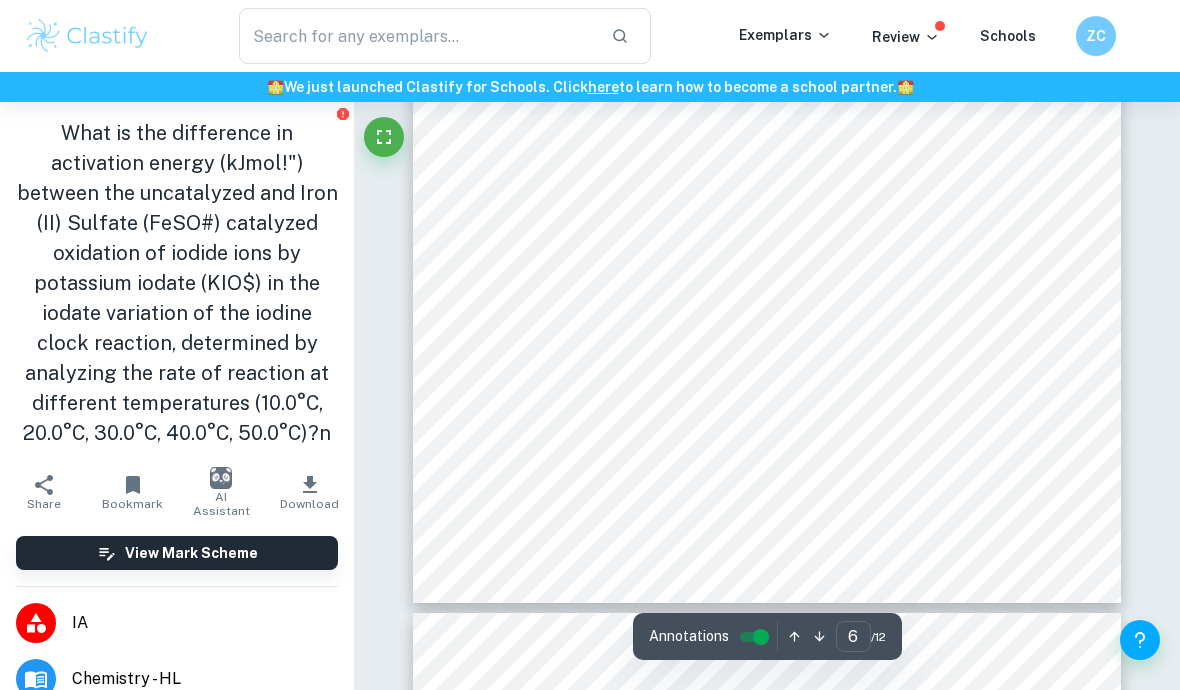 click on "[VOLUME] [CONCENTRATION] [CHEMICAL] solution using the [VOLUME] volumetric flask and transfer them into the respective burette: a. [VOLUME] of [CONCENTRATION] [CHEMICAL] solution b. [VOLUME] of [CONCENTRATION] [CHEMICAL] solution 2. Prepare another set of following solutions with the specified concentration and the transfer equipment: a. [VOLUME] of [PERCENTAGE]% Starch Solution, with [VOLUME] syringe b. [VOLUME] of [CONCENTRATION] [CHEMICAL] Solution, with [VOLUME] dropper pipette c. [VOLUME] of [CONCENTRATION] [CHEMICAL] Solution, with [VOLUME] dropper pipette 3. Set up and label two conical flasks A and B respectively. 4. In flask A, pour [VOLUME] (± [VOLUME]) of [CONCENTRATION] [CHEMICAL] solution using the [VOLUME] measuring cylinder. 5. In flask B, pour the following substances with the respective transfer equipment, and mix the chemicals using the glass rod: a. [VOLUME] (± [VOLUME]) of [CONCENTRATION] [CHEMICAL] solution, using the [VOLUME] measuring cylinder b. [VOLUME] (± [VOLUME] [VOLUME] syringe c. [VOLUME]" at bounding box center [767, 103] 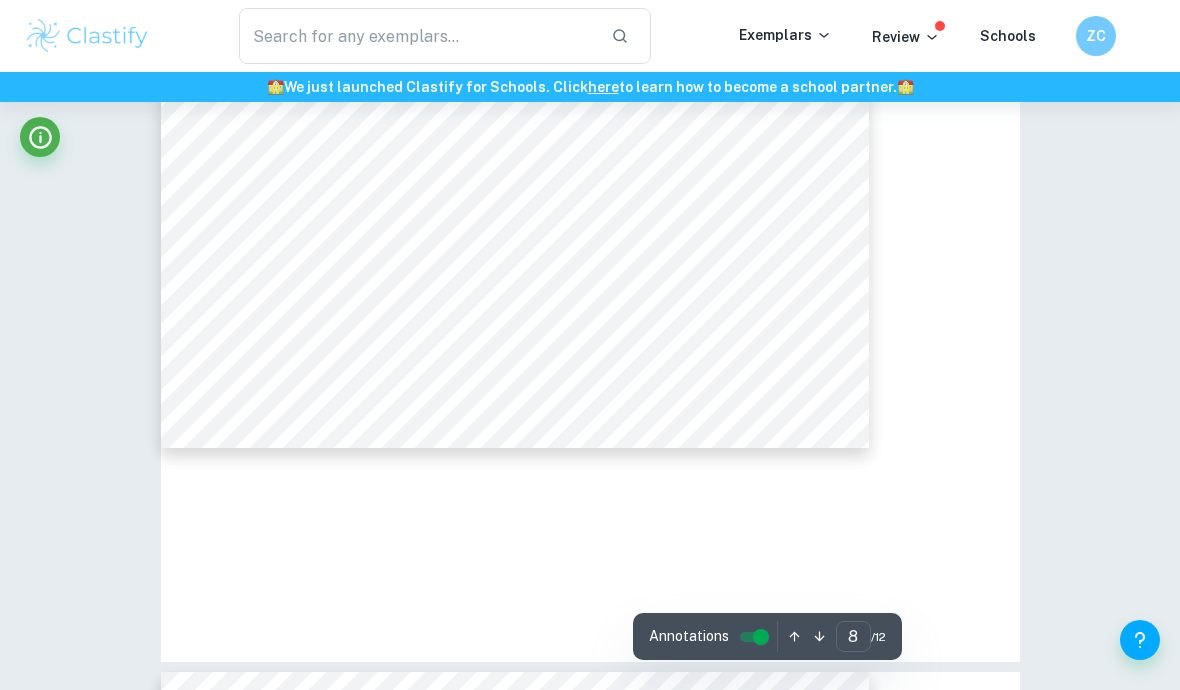 type on "3" 